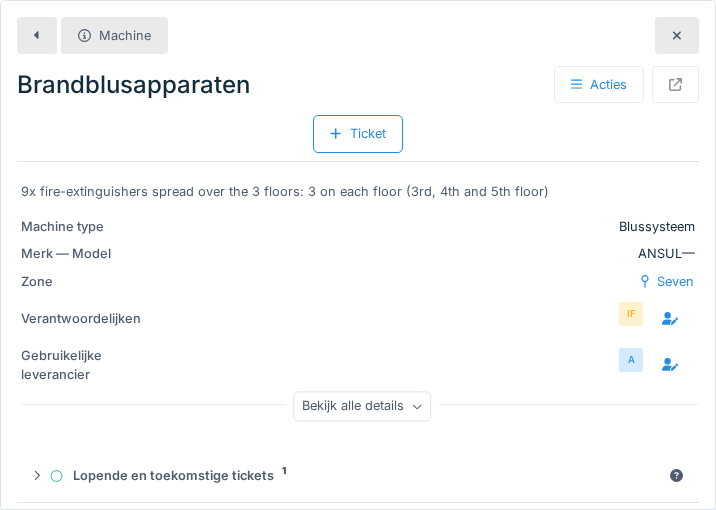 scroll, scrollTop: 33, scrollLeft: 0, axis: vertical 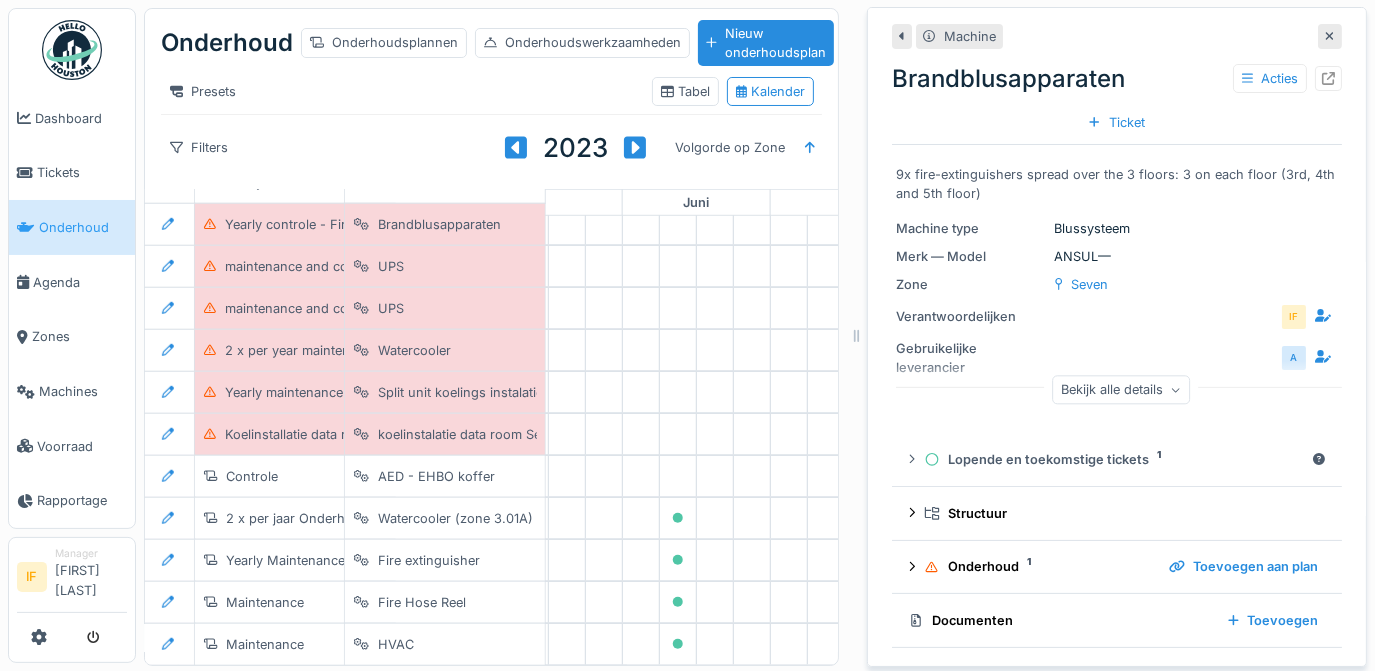 click 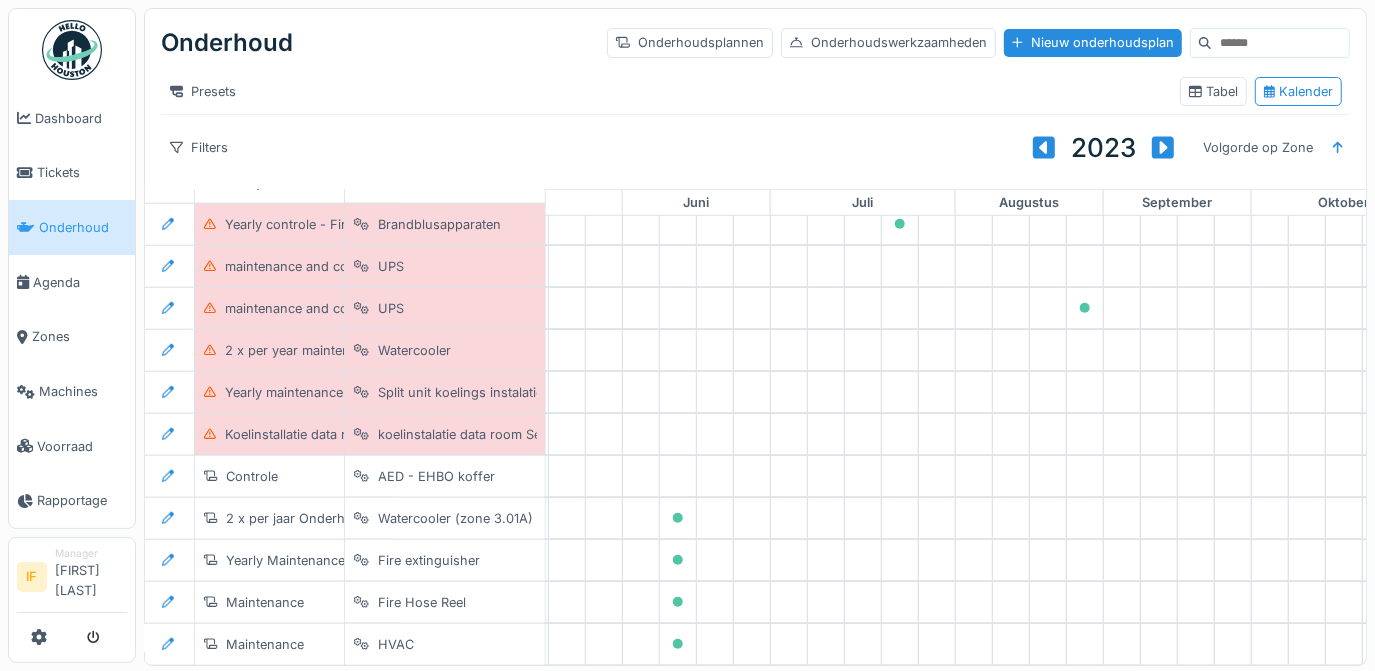 scroll, scrollTop: 1100, scrollLeft: 789, axis: both 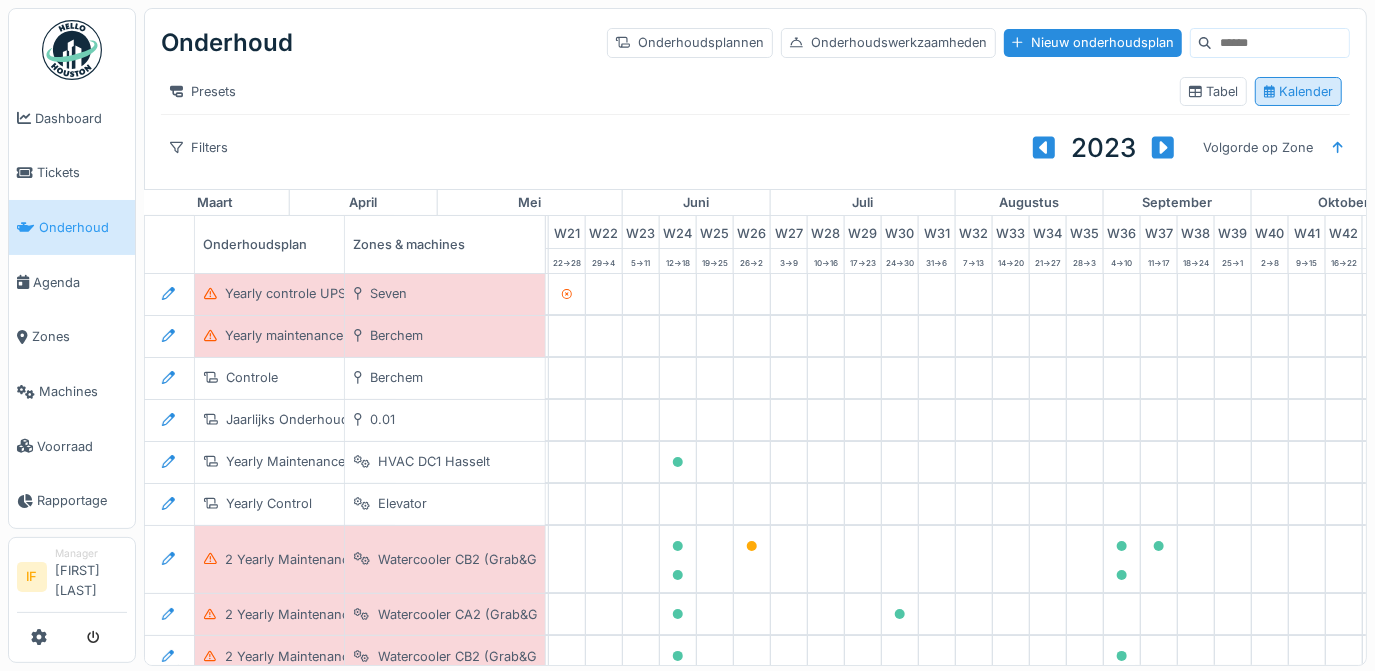 click on "Kalender" at bounding box center [1298, 91] 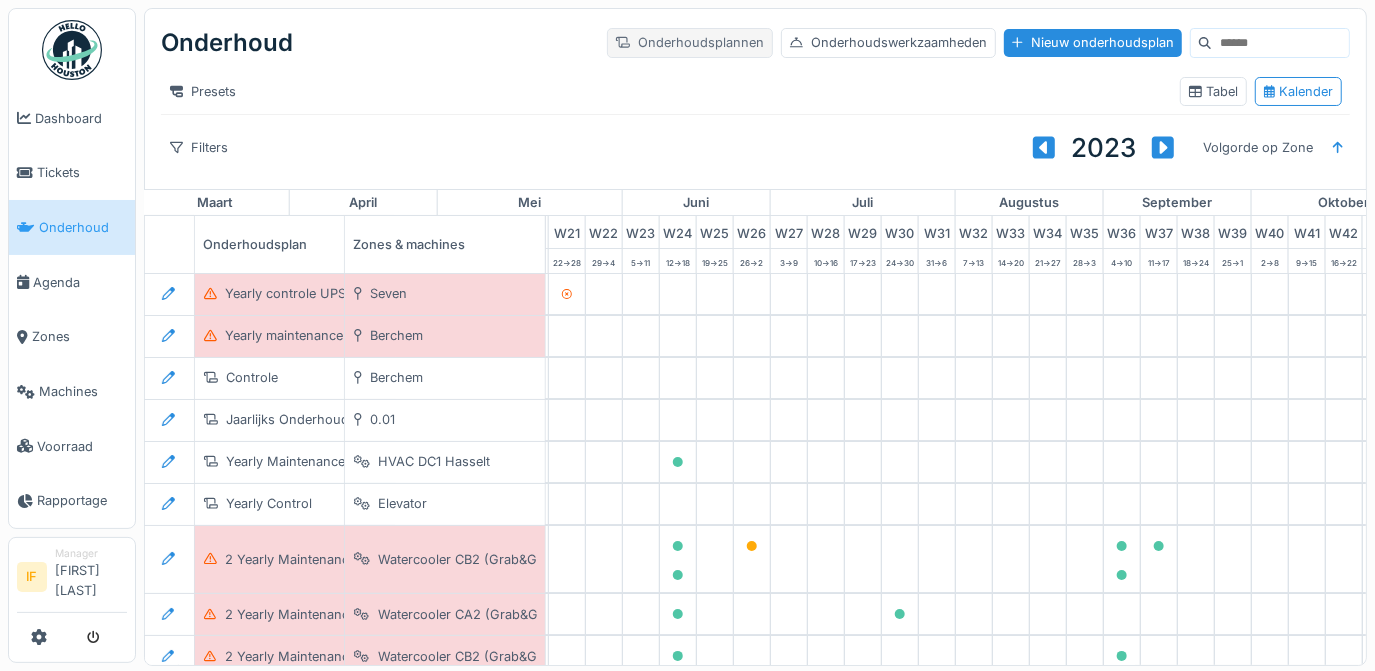 click on "Onderhoudsplannen" at bounding box center [690, 42] 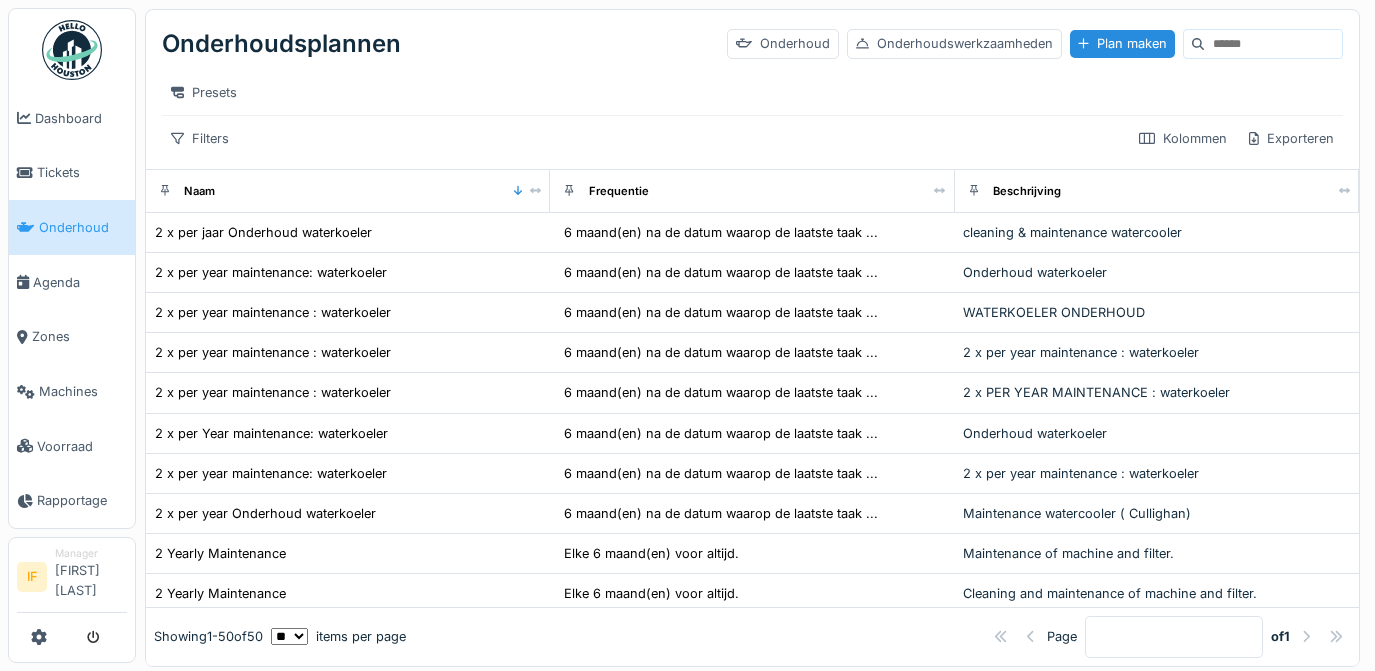 scroll, scrollTop: 0, scrollLeft: 0, axis: both 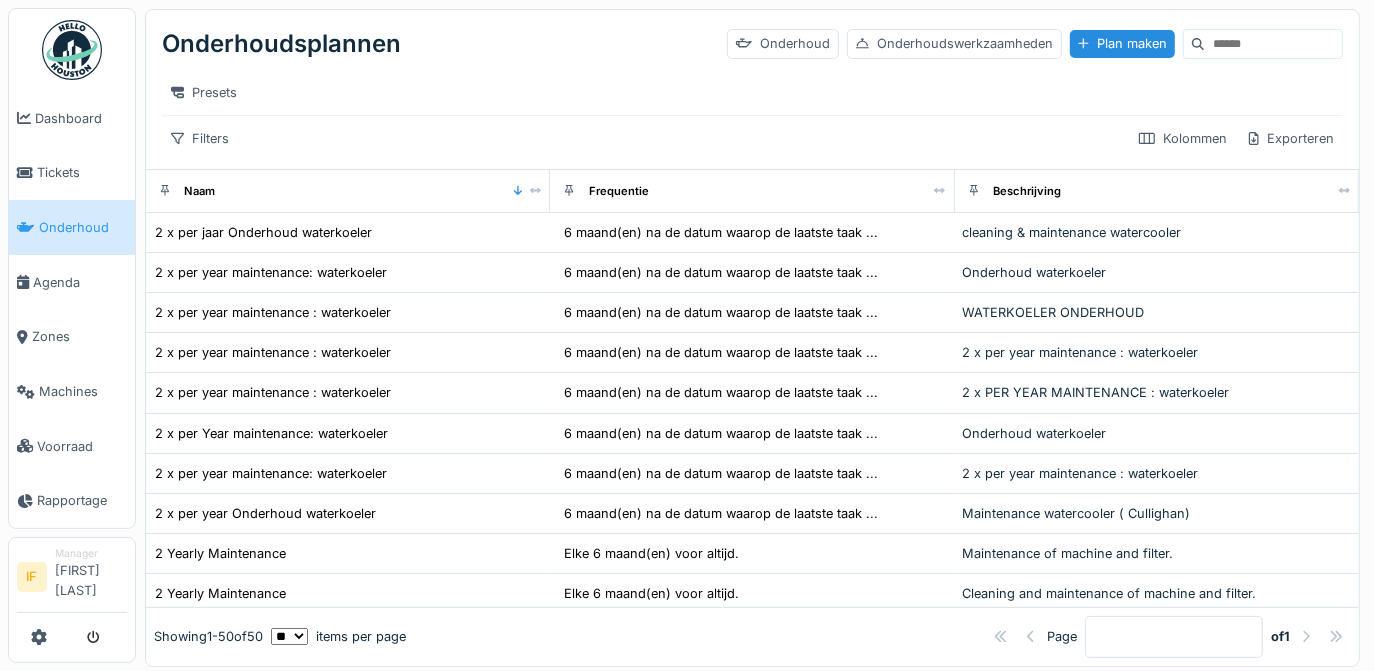 click at bounding box center (1306, 636) 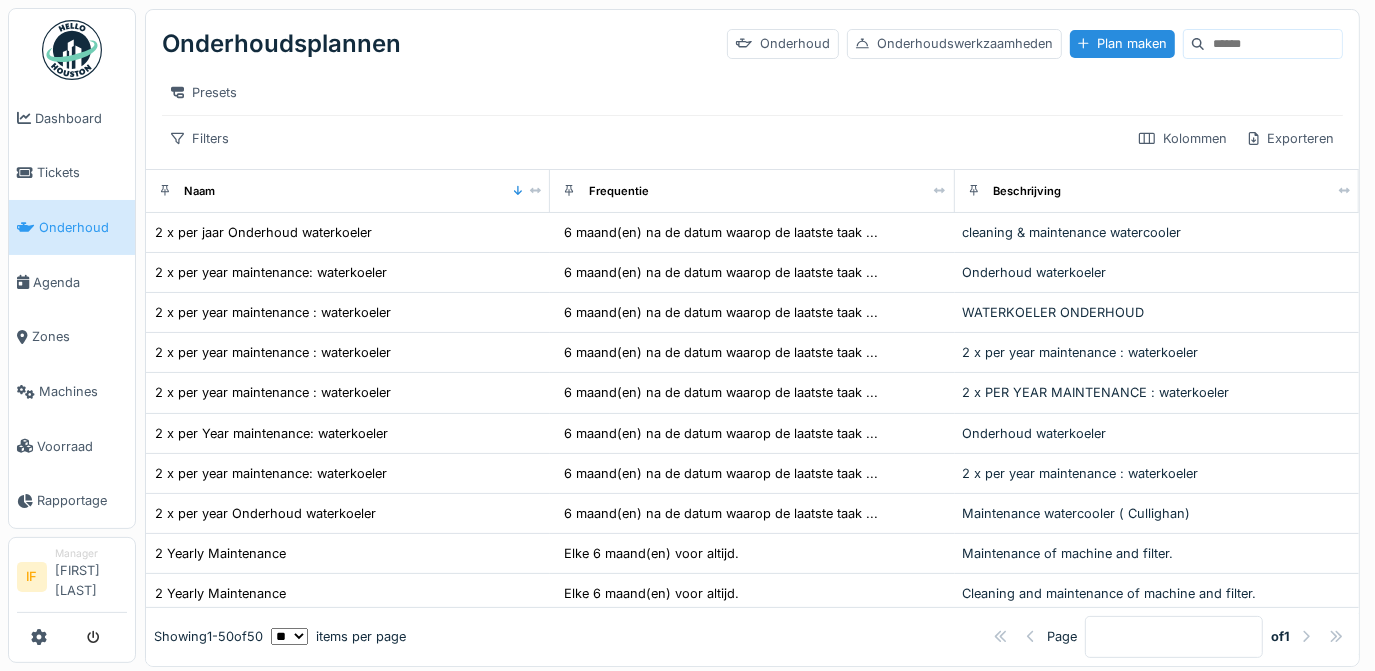 click on "of   1" at bounding box center [1280, 636] 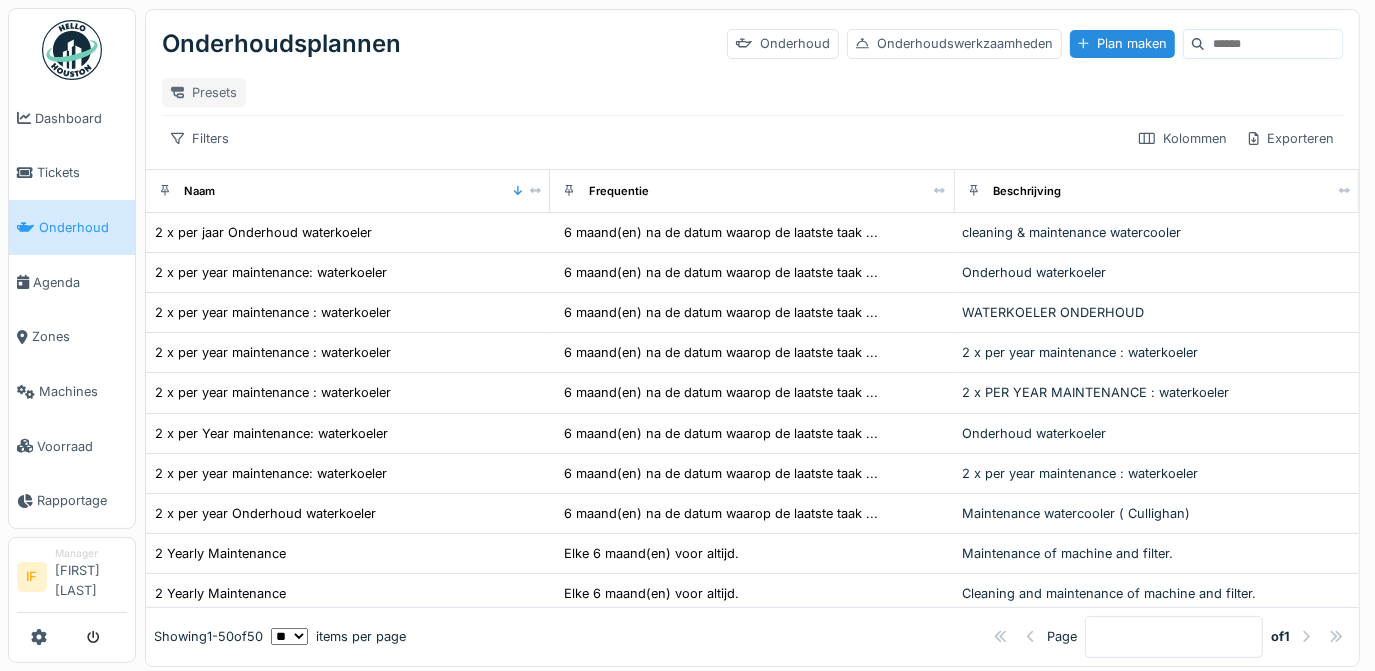 click on "Presets" at bounding box center (204, 92) 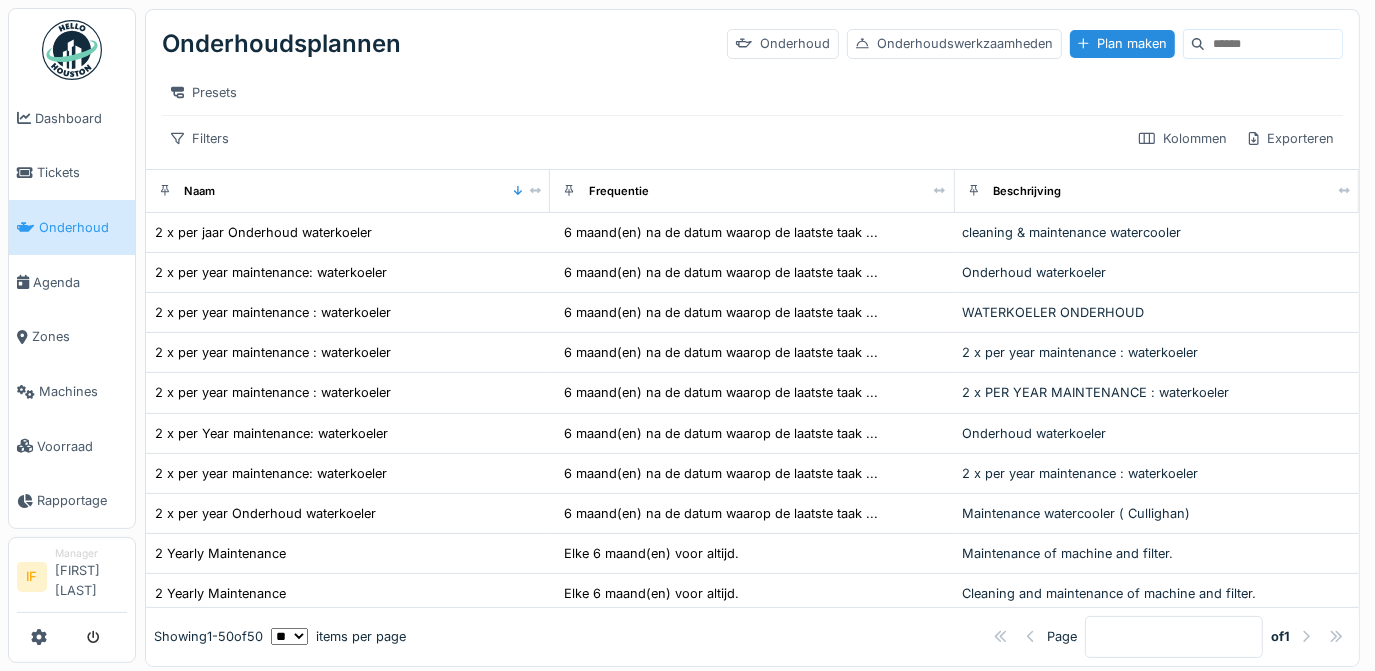 click on "Onderhoud" at bounding box center (83, 227) 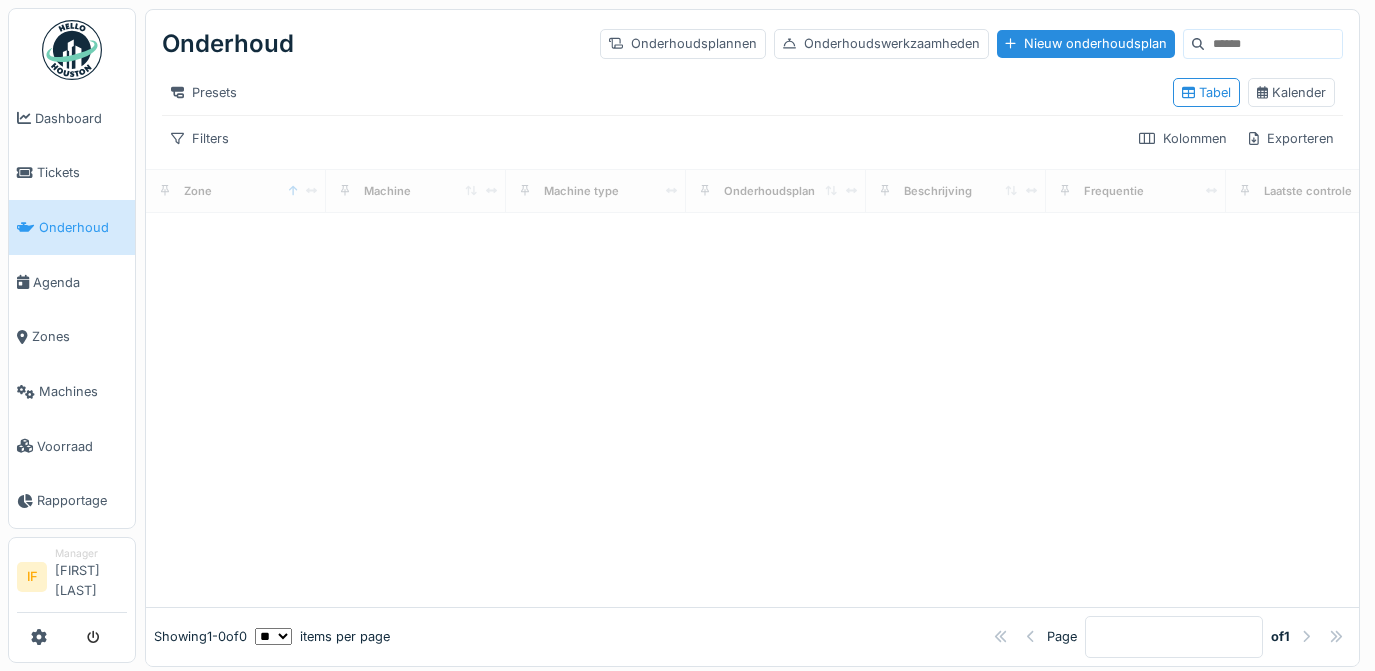 scroll, scrollTop: 0, scrollLeft: 0, axis: both 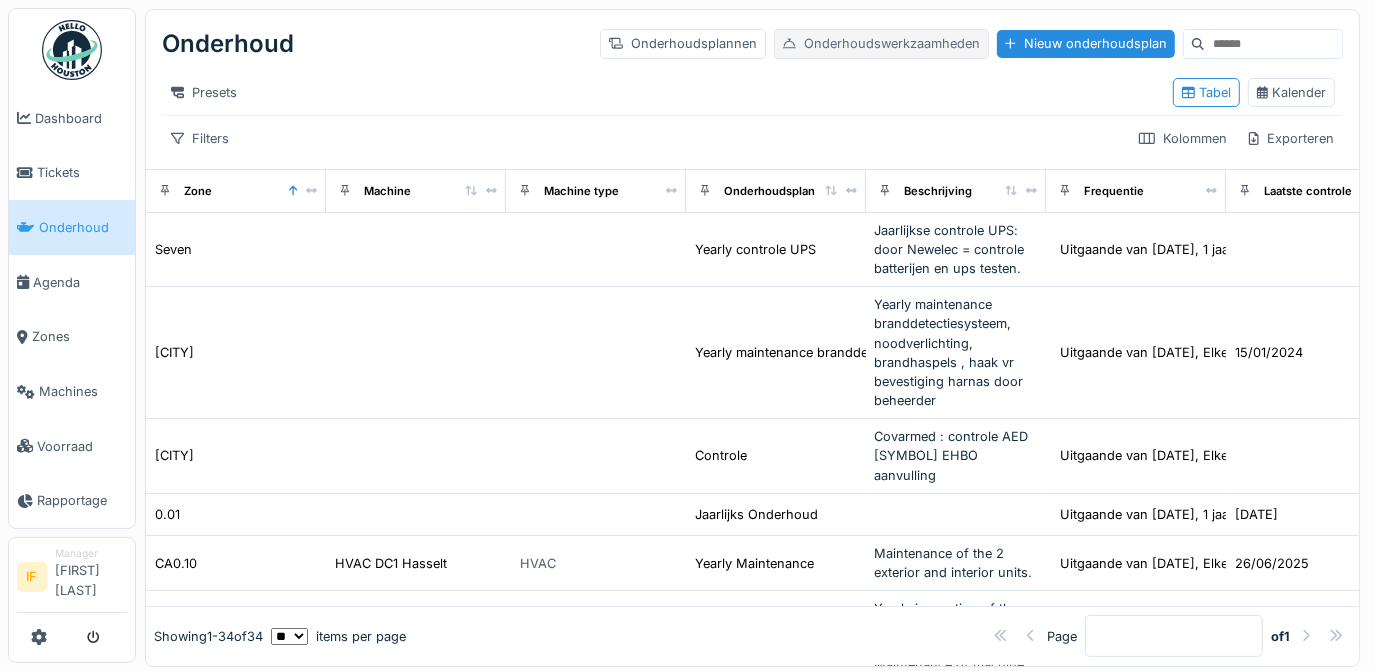 click on "Onderhoudswerkzaamheden" at bounding box center [881, 43] 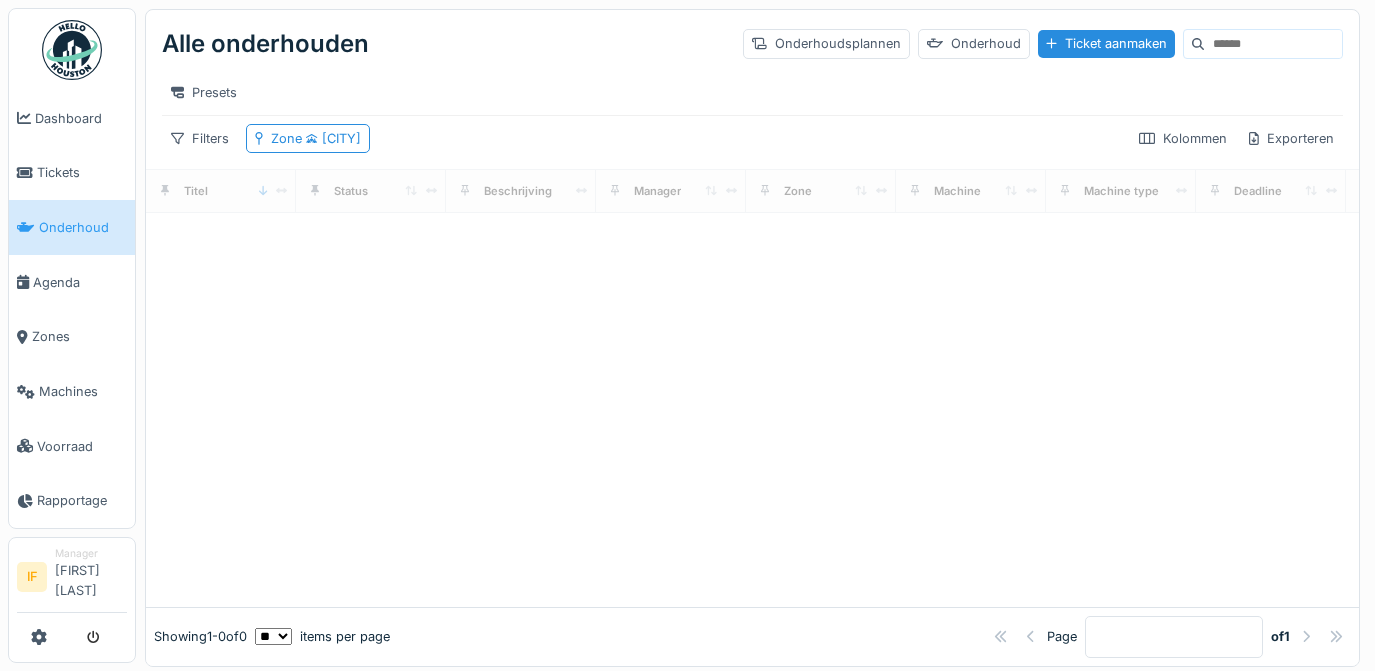 scroll, scrollTop: 0, scrollLeft: 0, axis: both 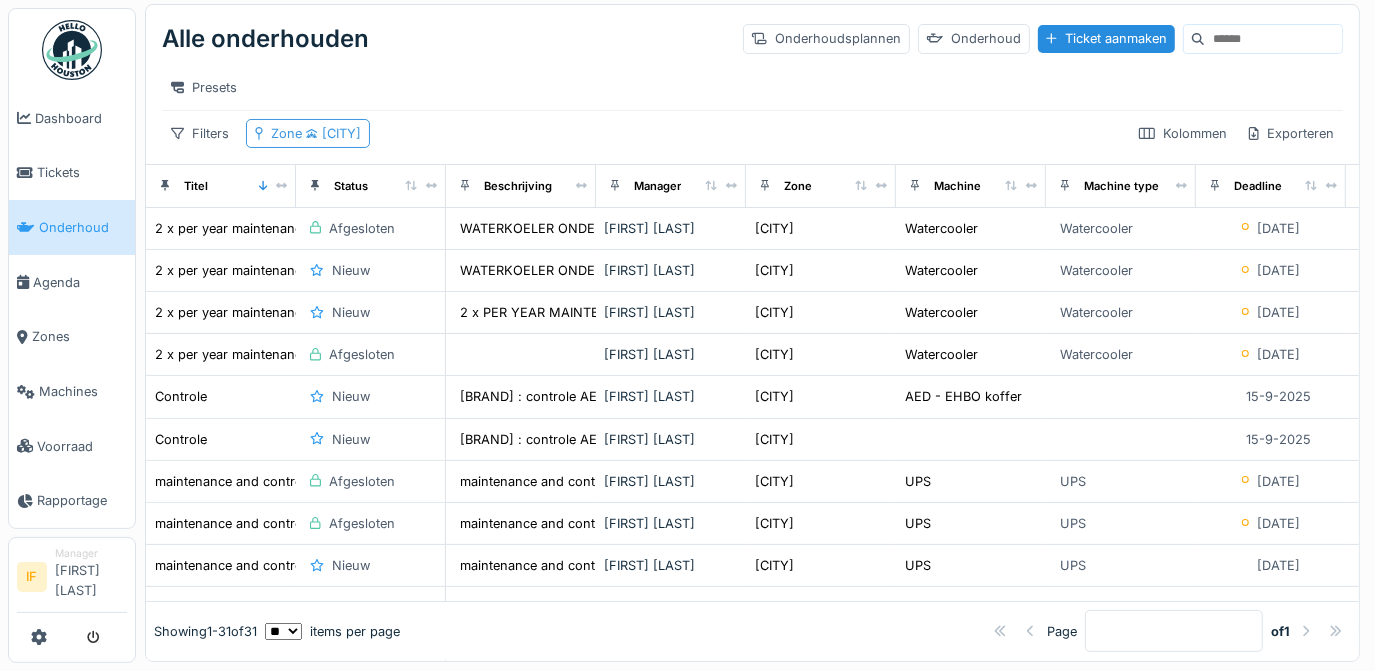click on "[CITY]" at bounding box center [331, 133] 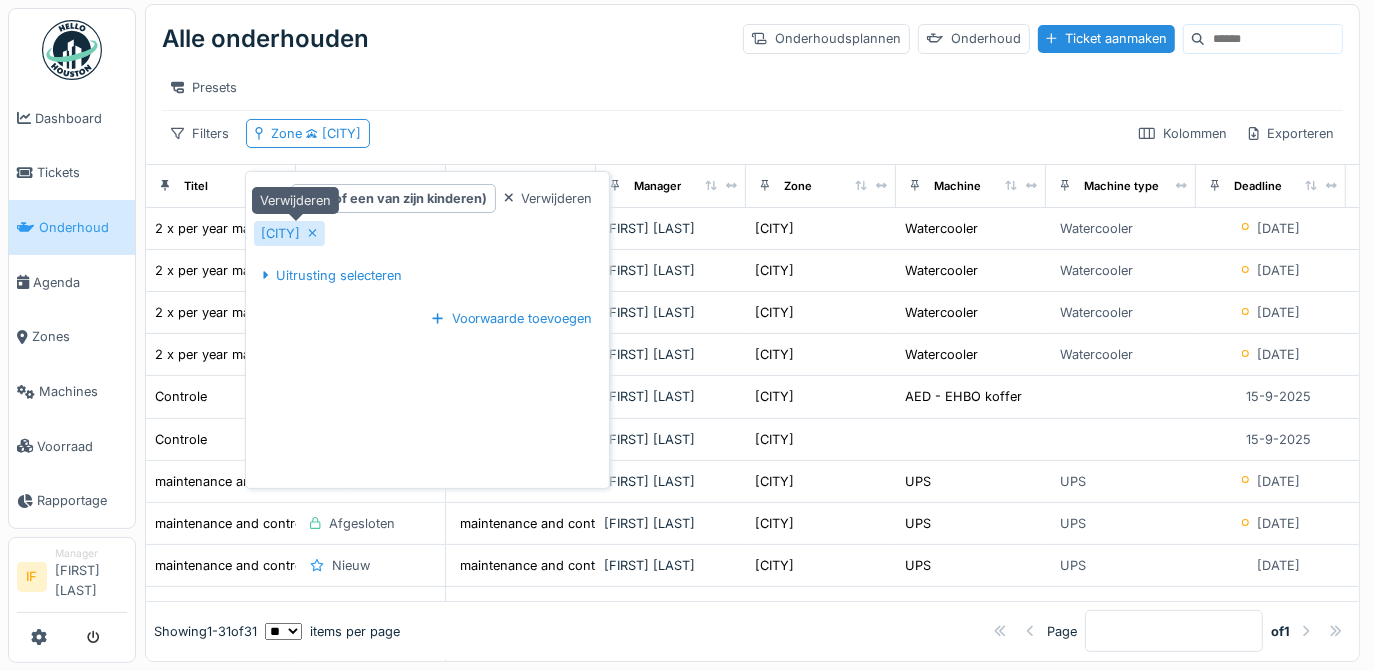 click 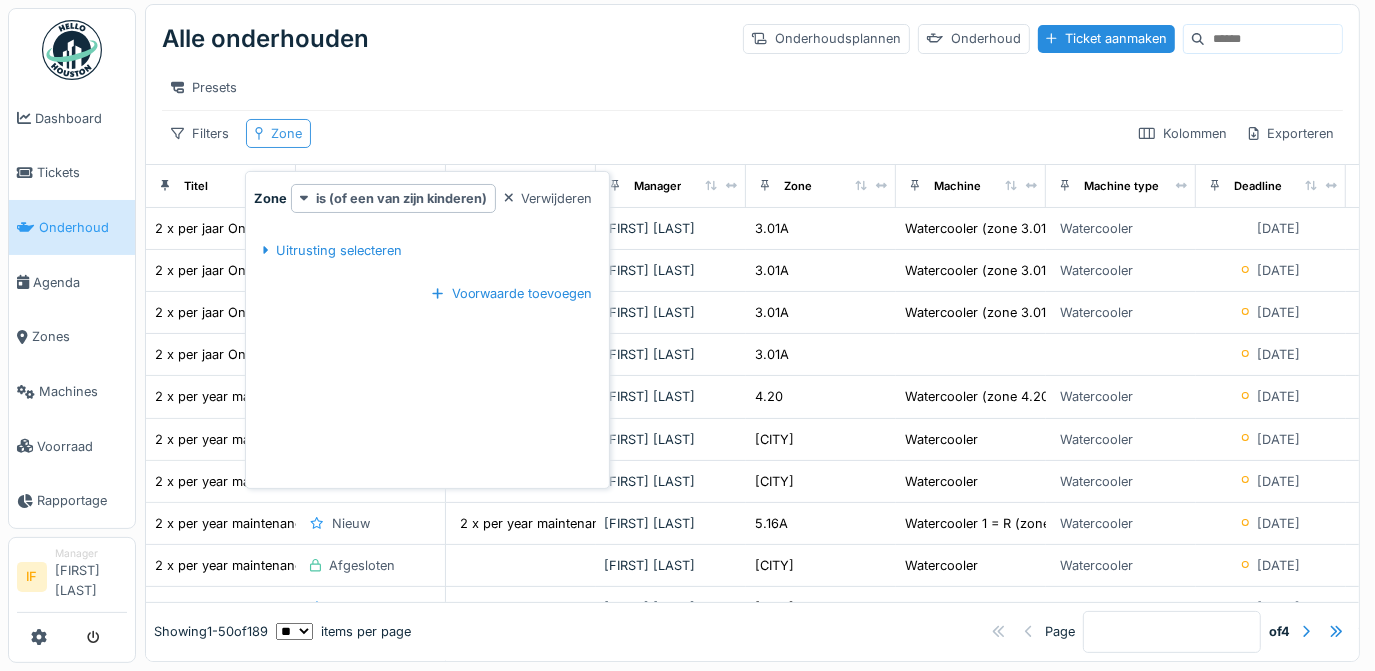 click on "Zone" at bounding box center (286, 133) 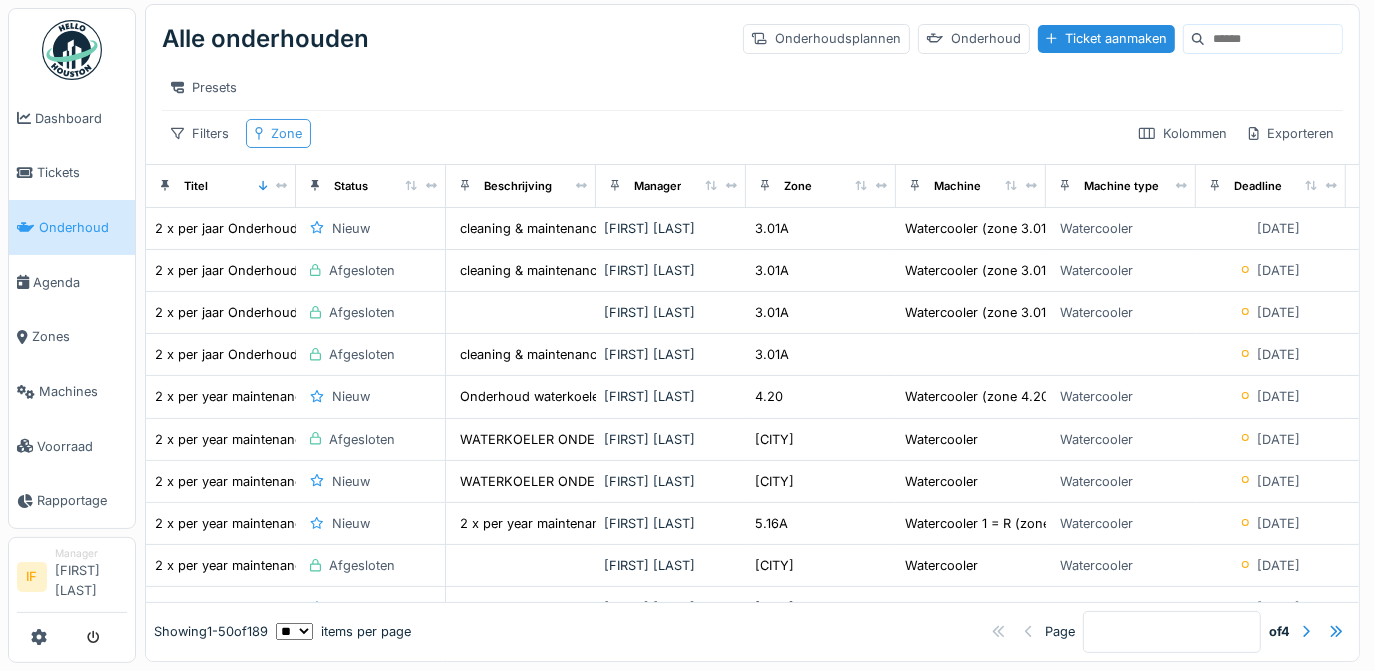 click on "Zone" at bounding box center (286, 133) 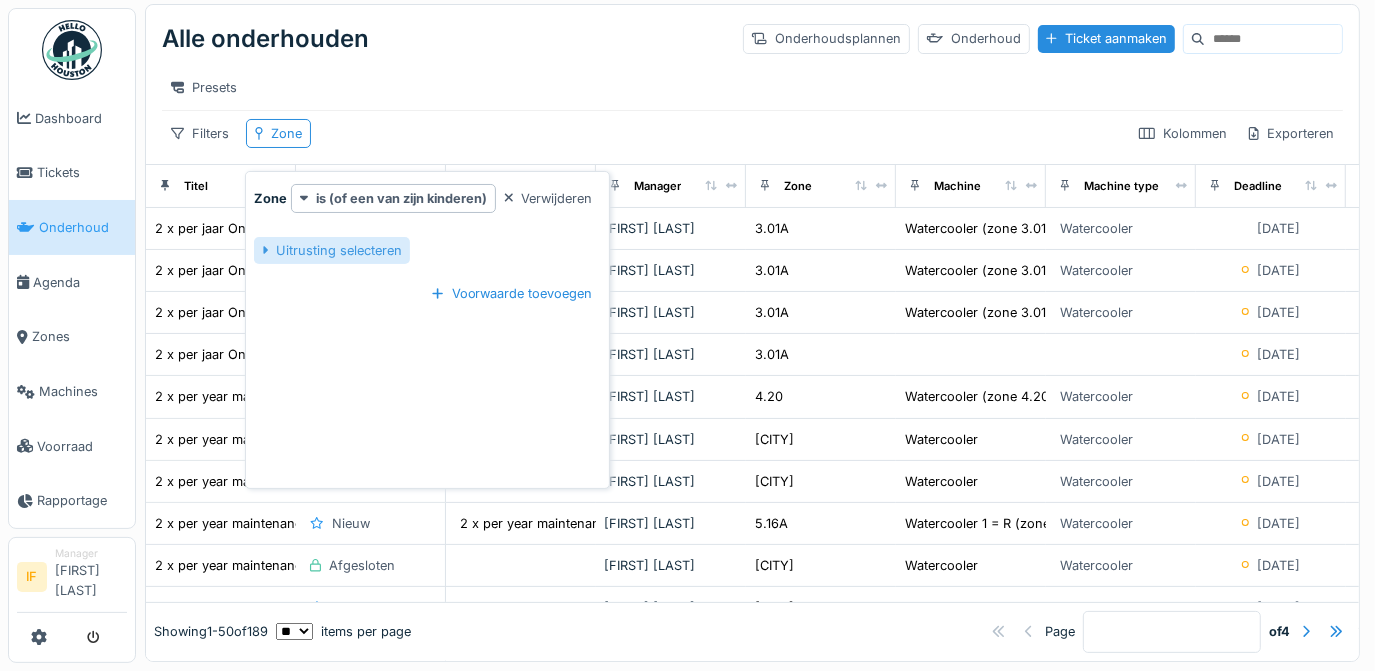 click at bounding box center [265, 250] 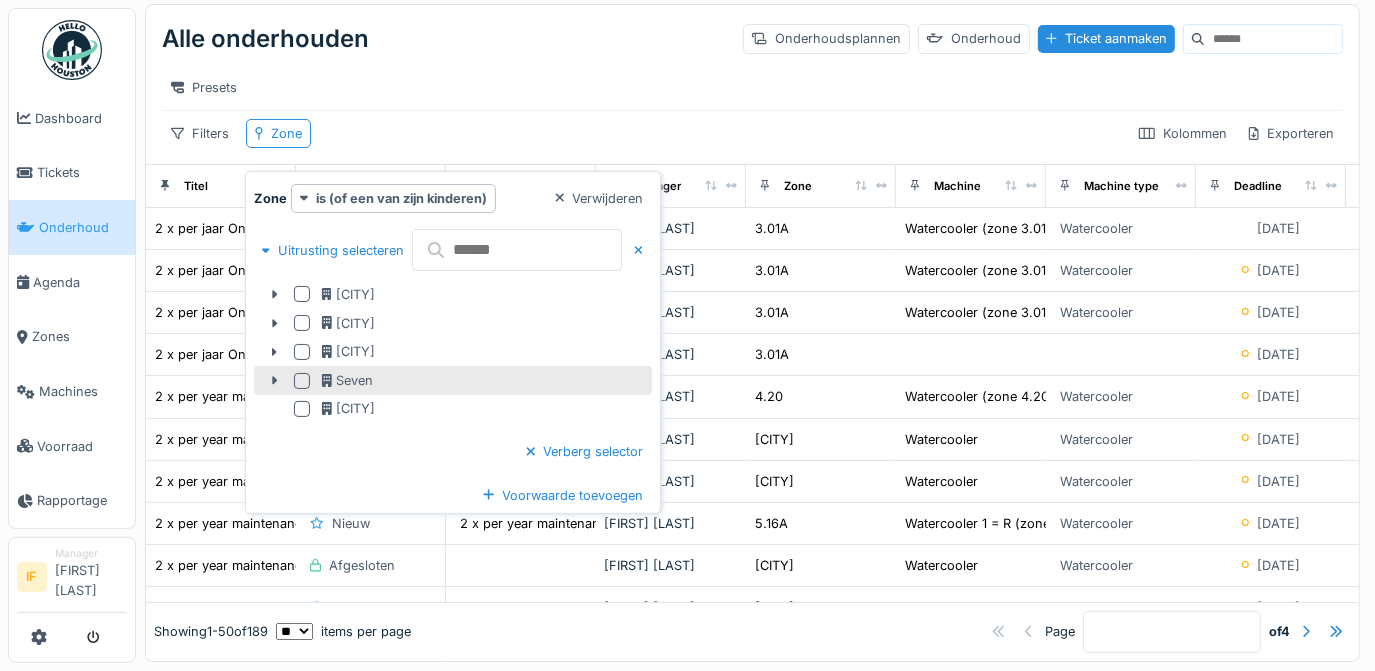 click at bounding box center (302, 381) 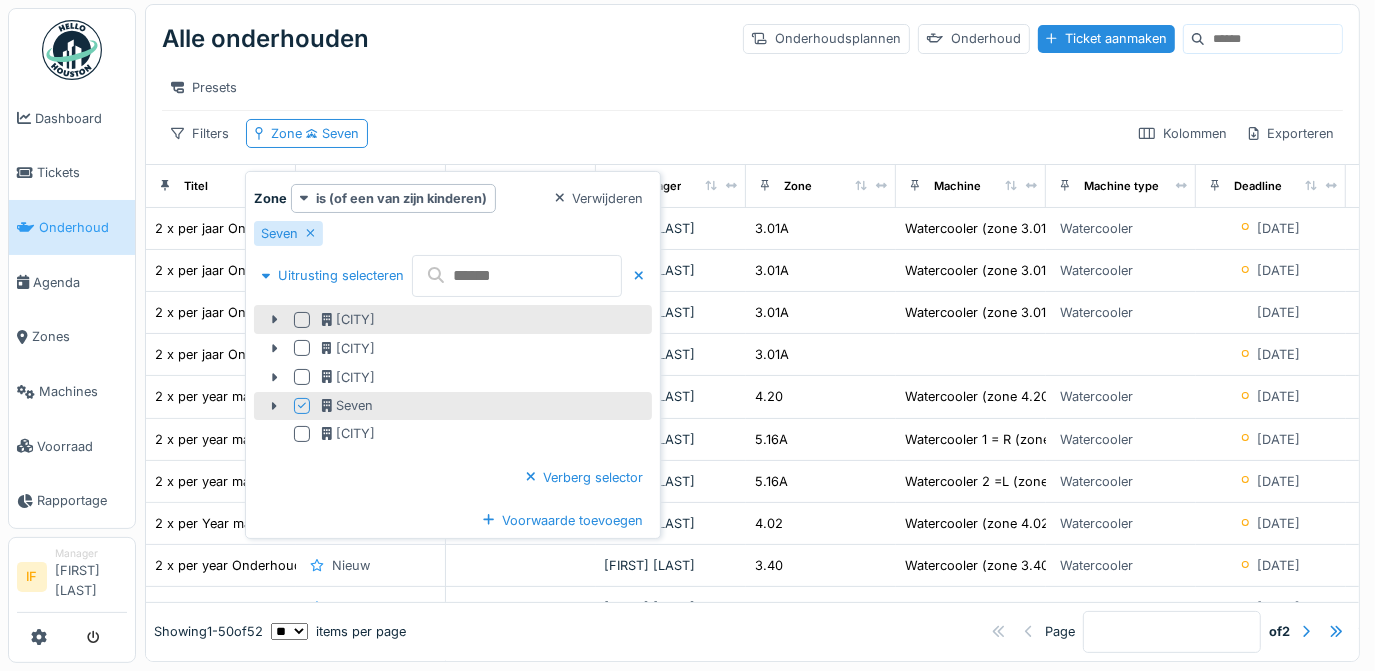 scroll, scrollTop: 0, scrollLeft: 0, axis: both 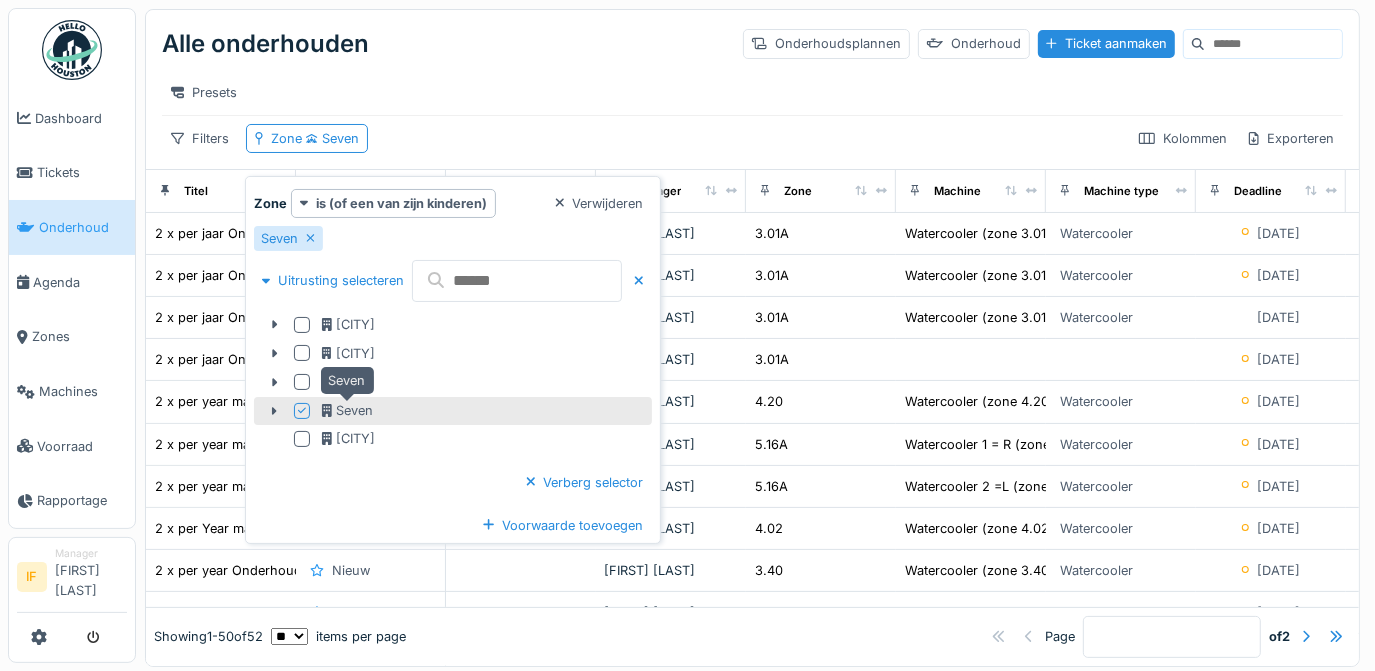 click on "Seven" at bounding box center [347, 410] 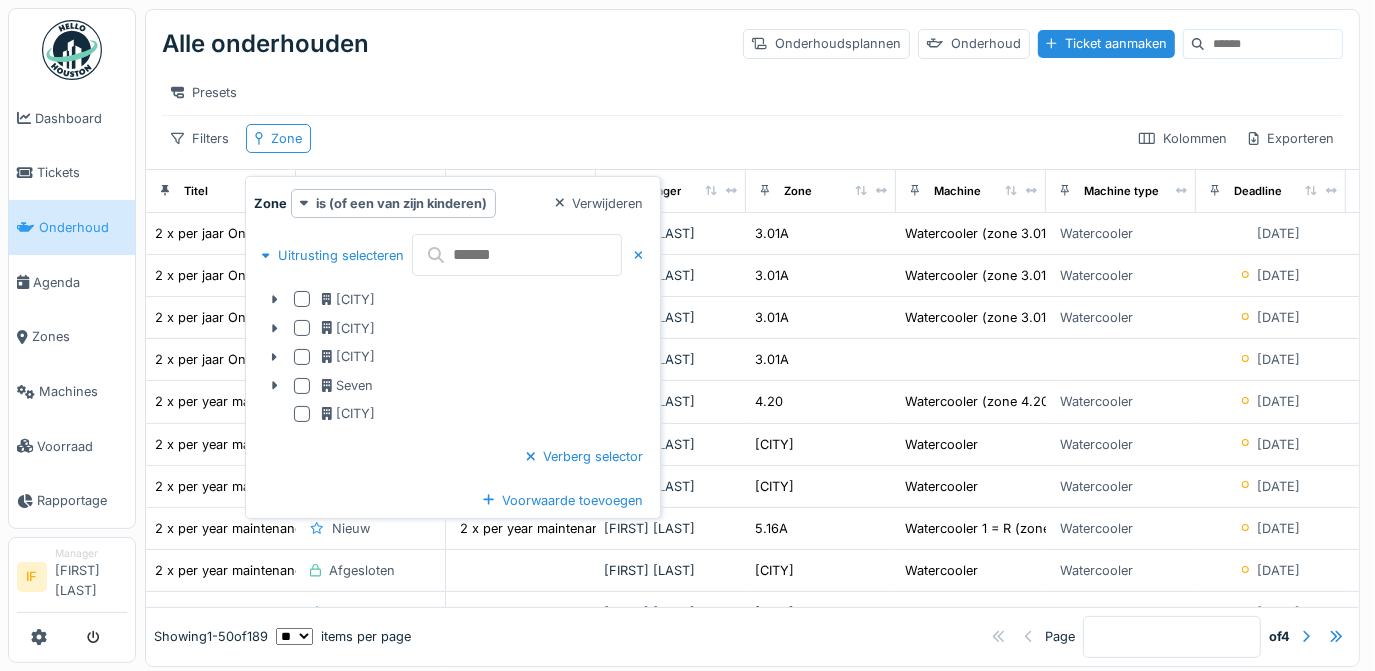 click on "Filters Zone Kolommen Exporteren" at bounding box center [752, 138] 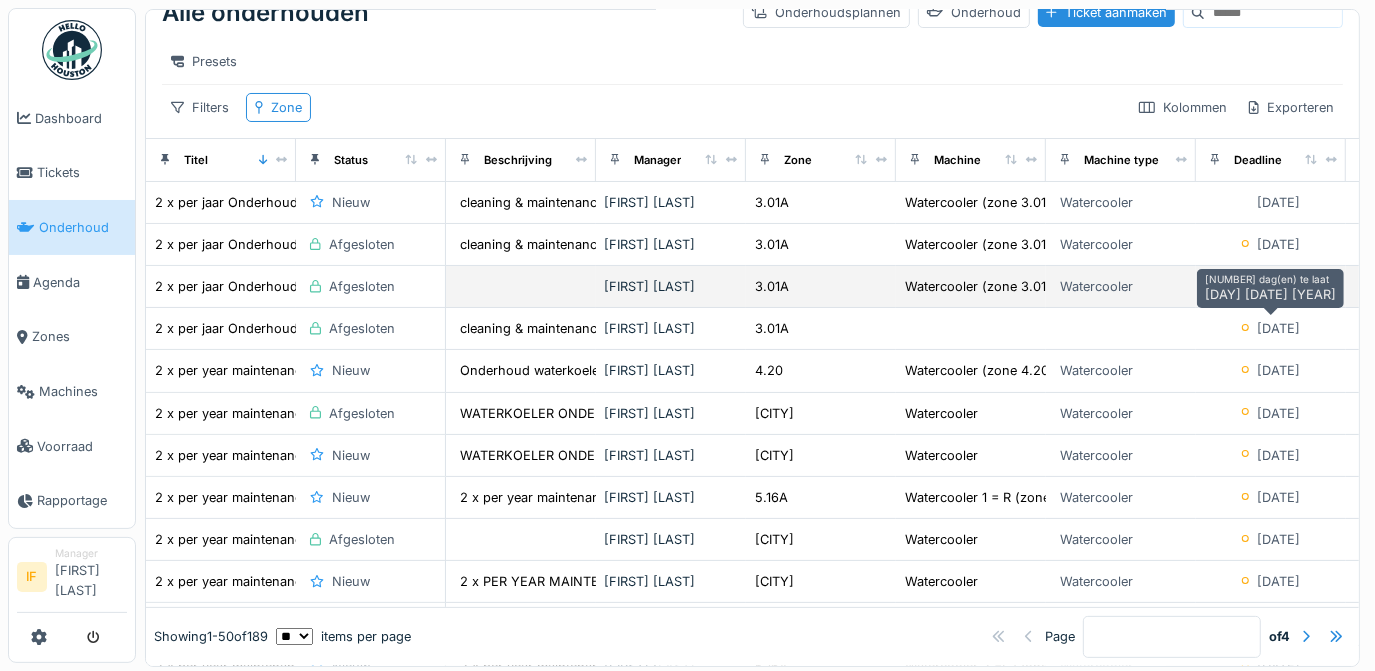 scroll, scrollTop: 0, scrollLeft: 0, axis: both 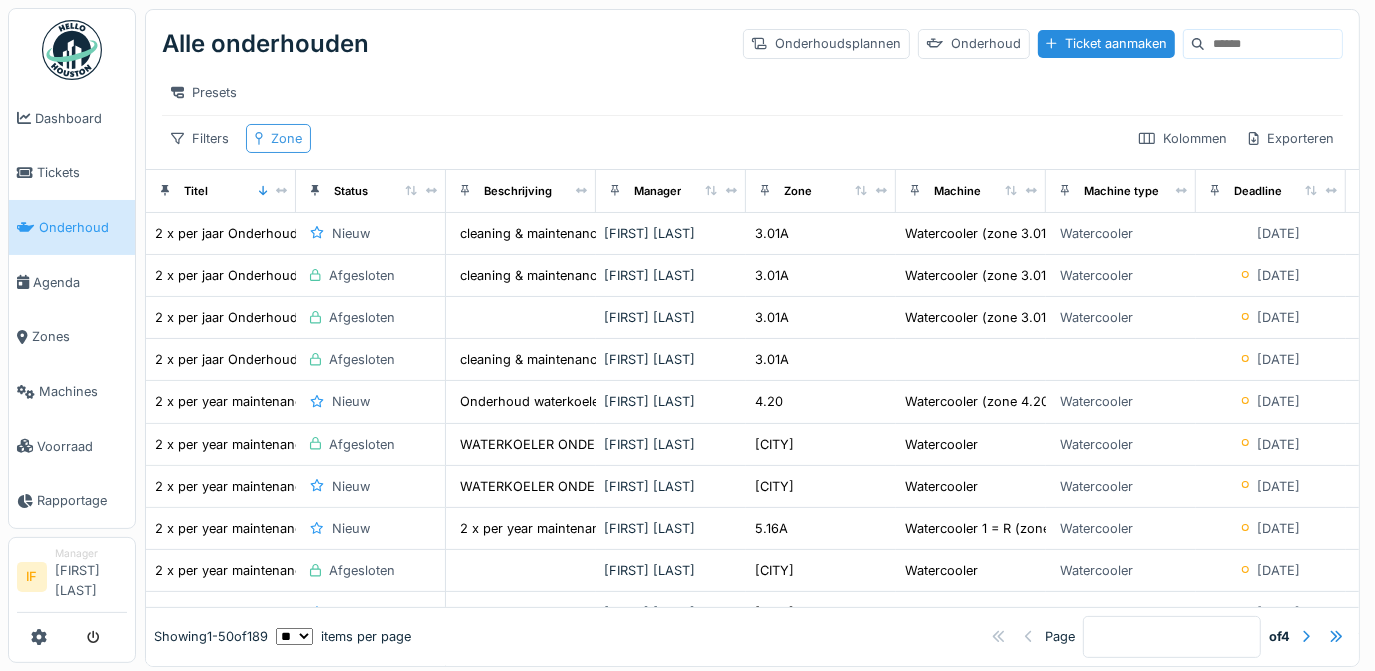 click on "Zone" at bounding box center [286, 138] 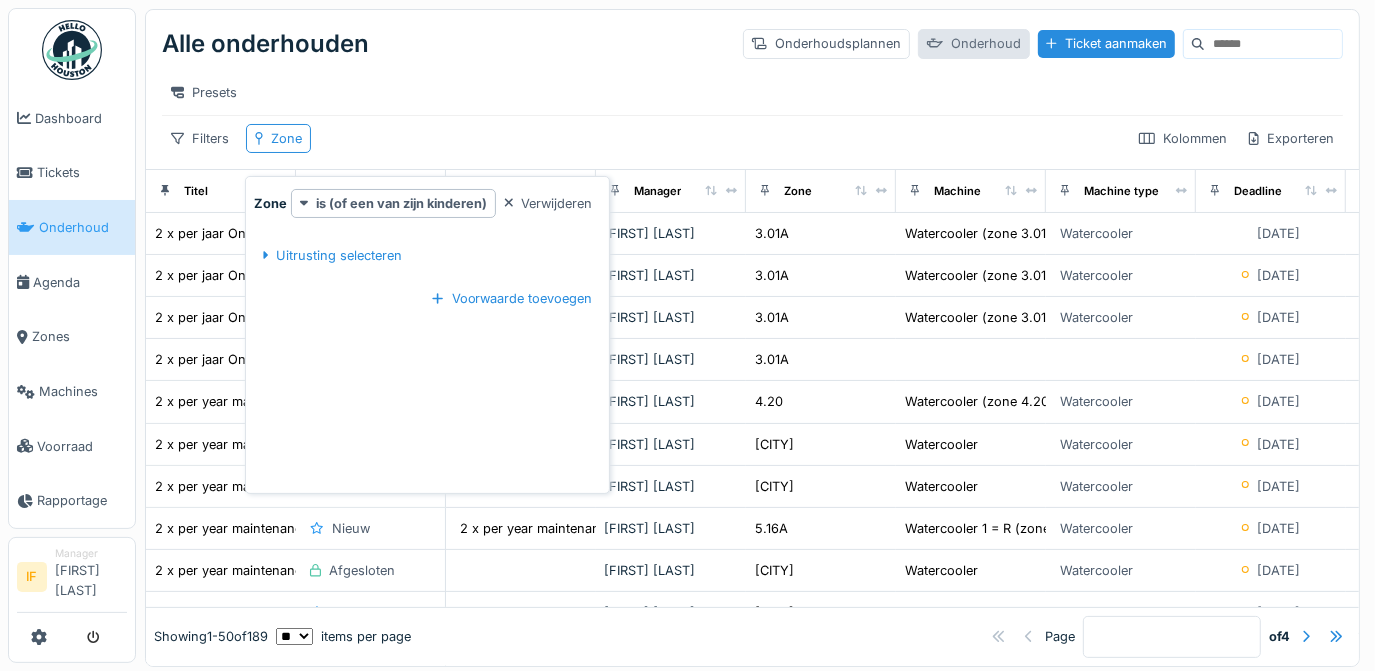 click on "Onderhoud" at bounding box center (974, 43) 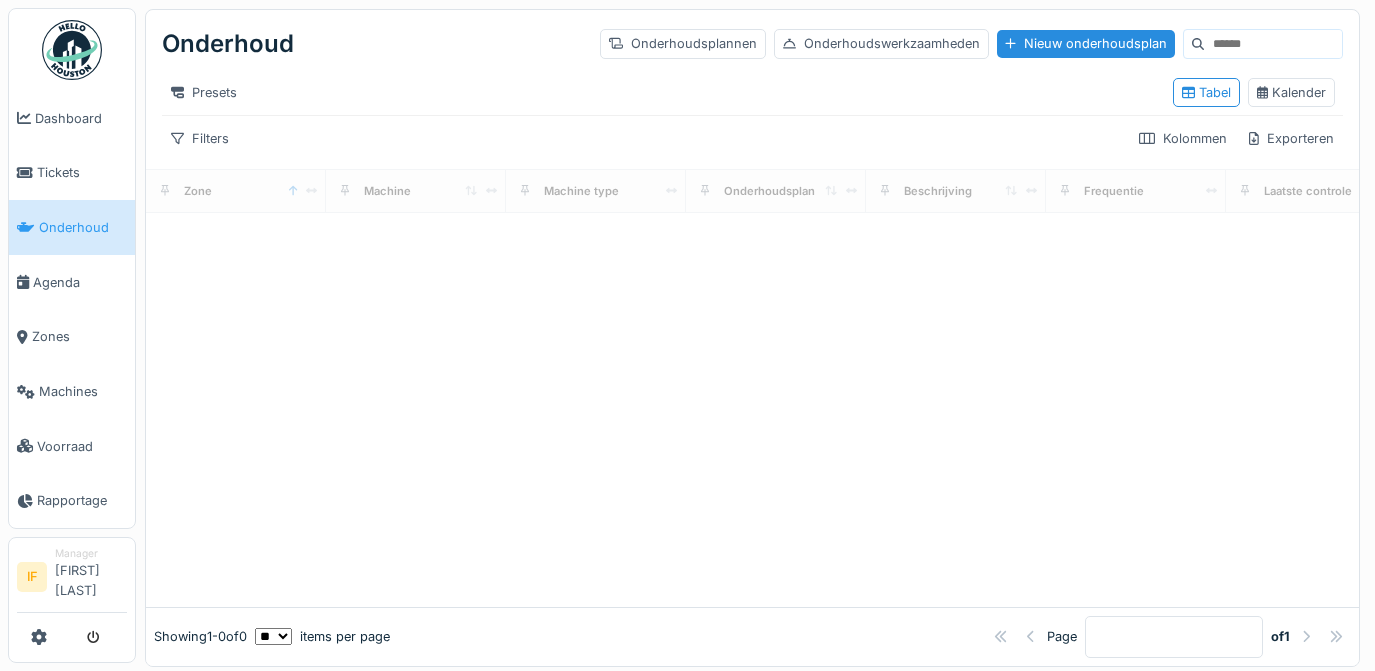 scroll, scrollTop: 0, scrollLeft: 0, axis: both 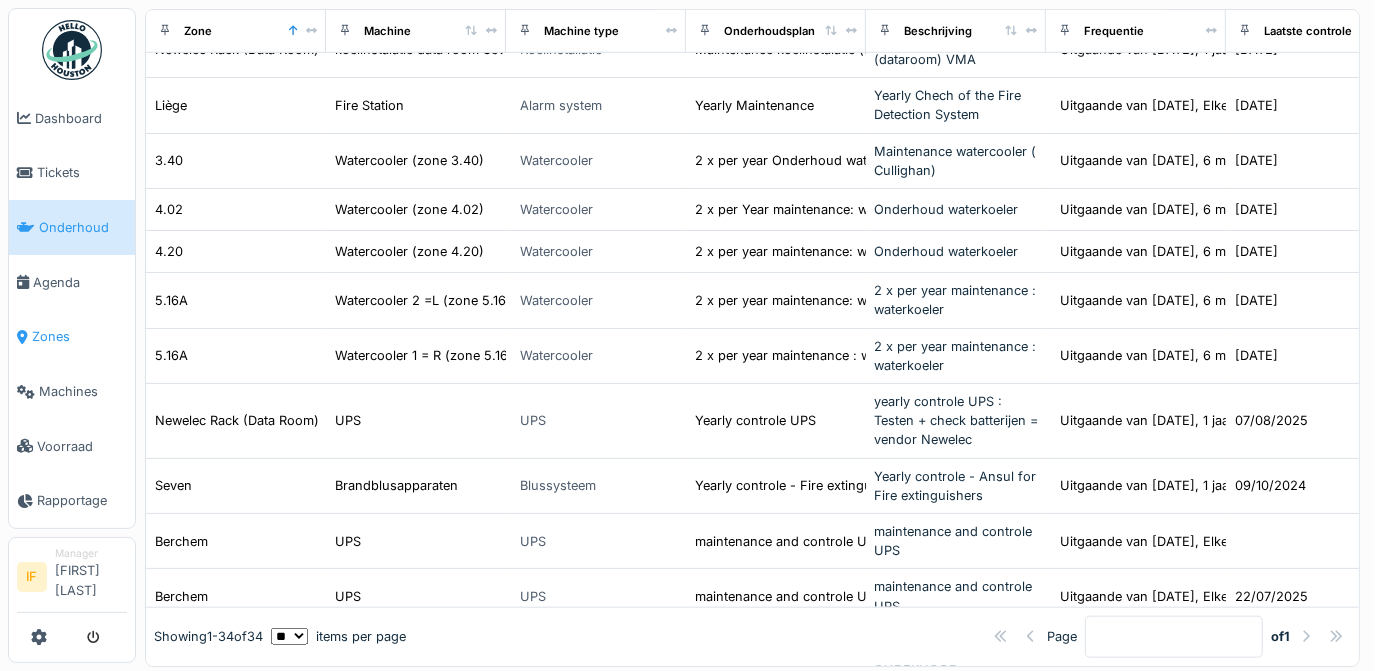 click on "Zones" at bounding box center (79, 336) 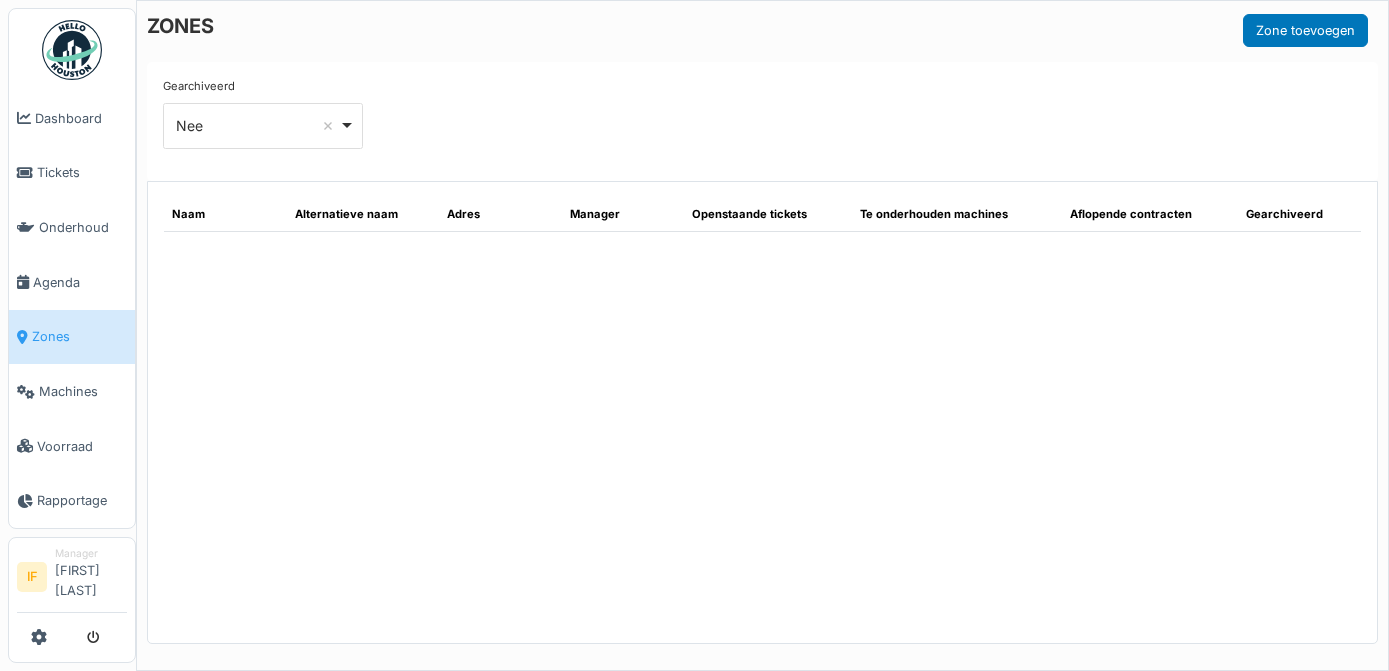 scroll, scrollTop: 0, scrollLeft: 0, axis: both 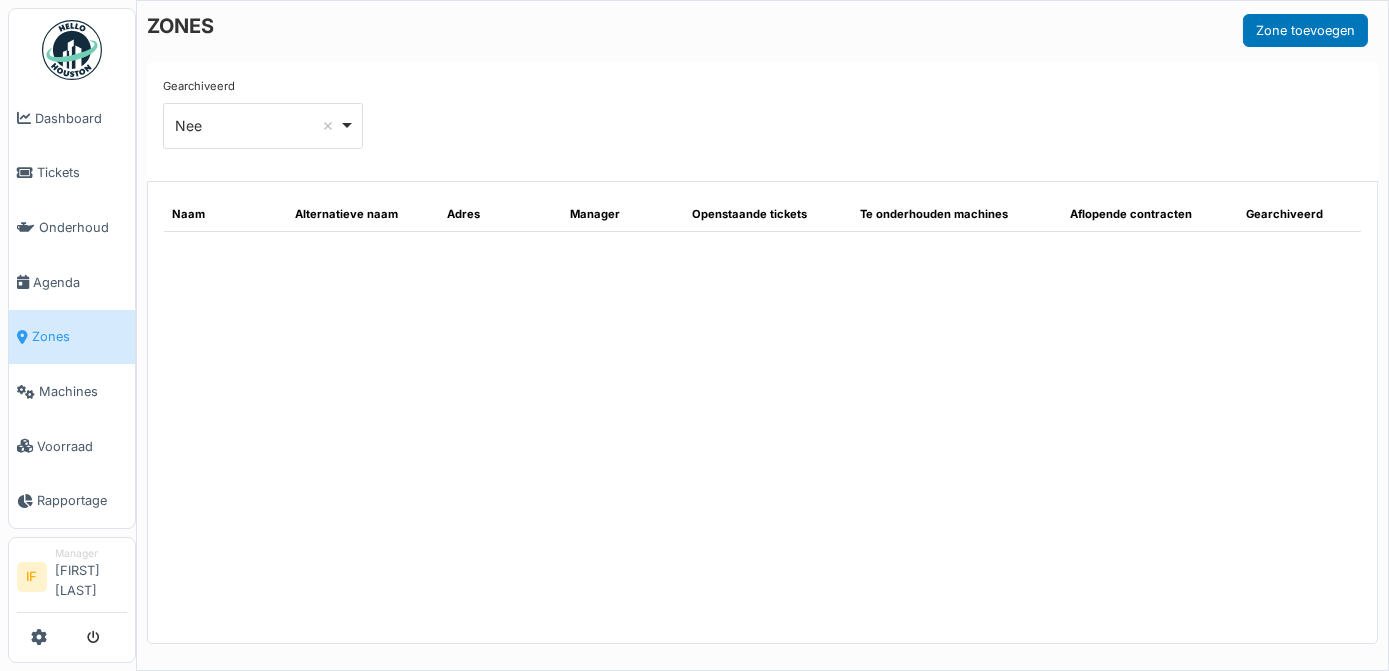 select on "**" 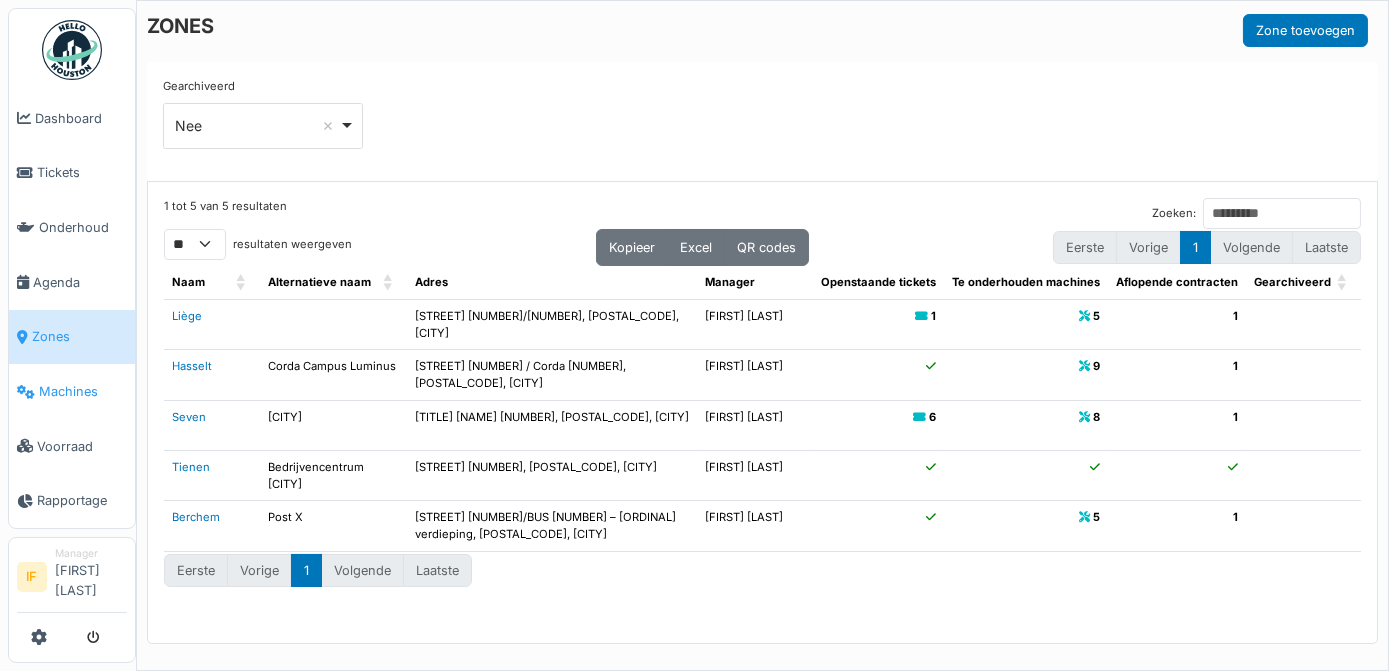 click on "Machines" at bounding box center [83, 391] 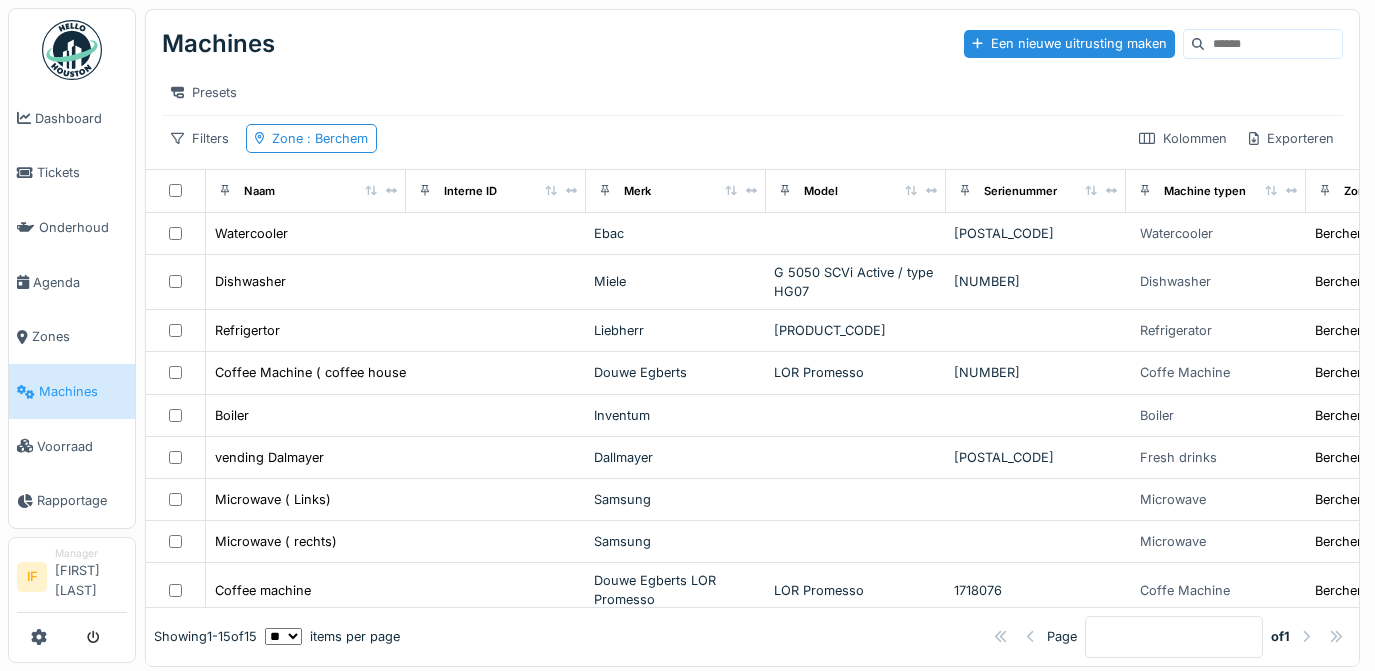 scroll, scrollTop: 0, scrollLeft: 0, axis: both 